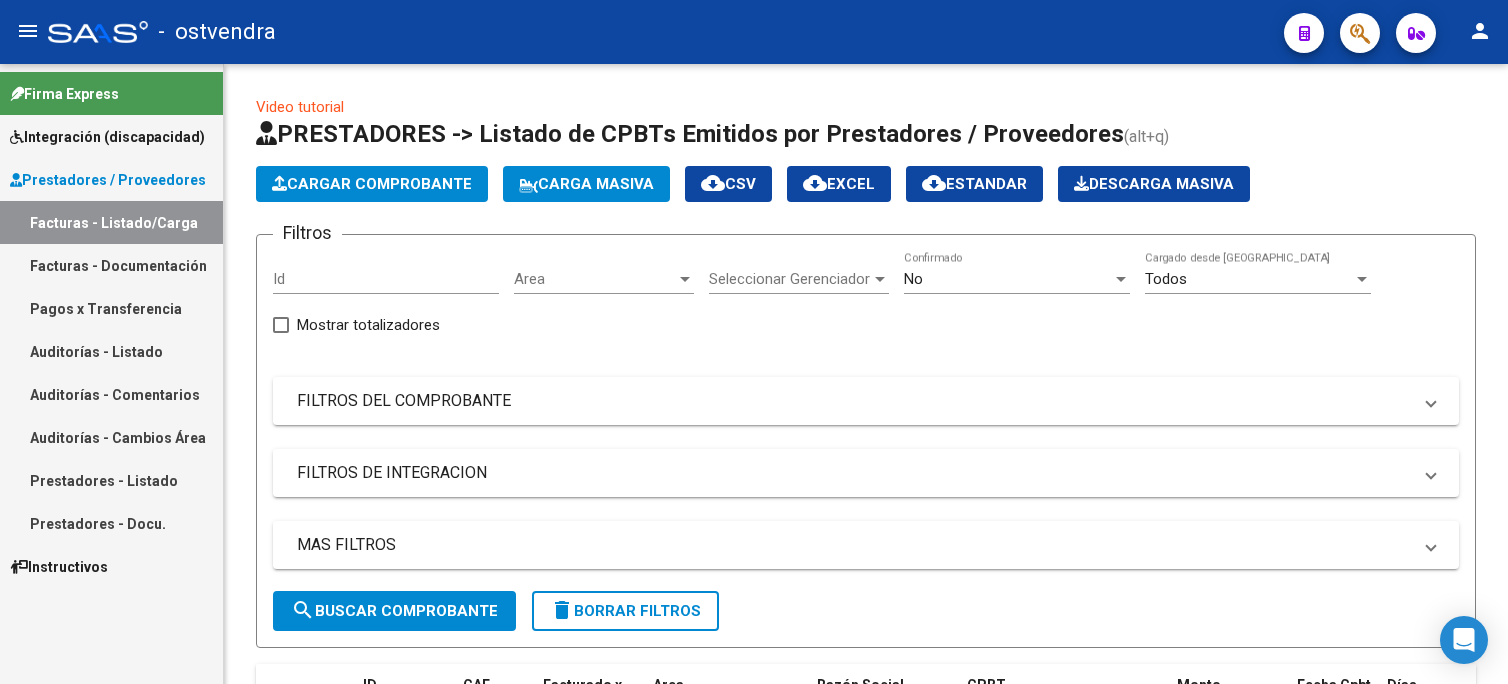scroll, scrollTop: 0, scrollLeft: 0, axis: both 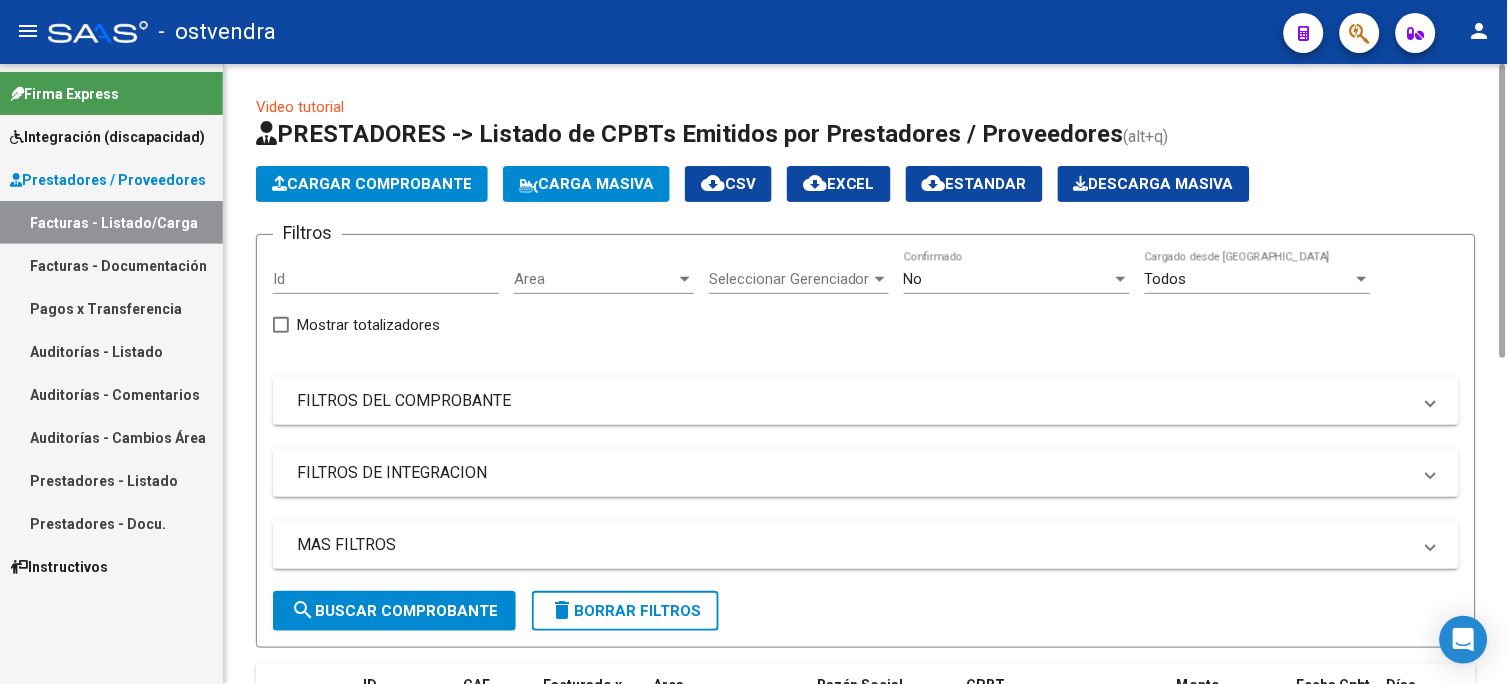 click on "search  Buscar Comprobante" 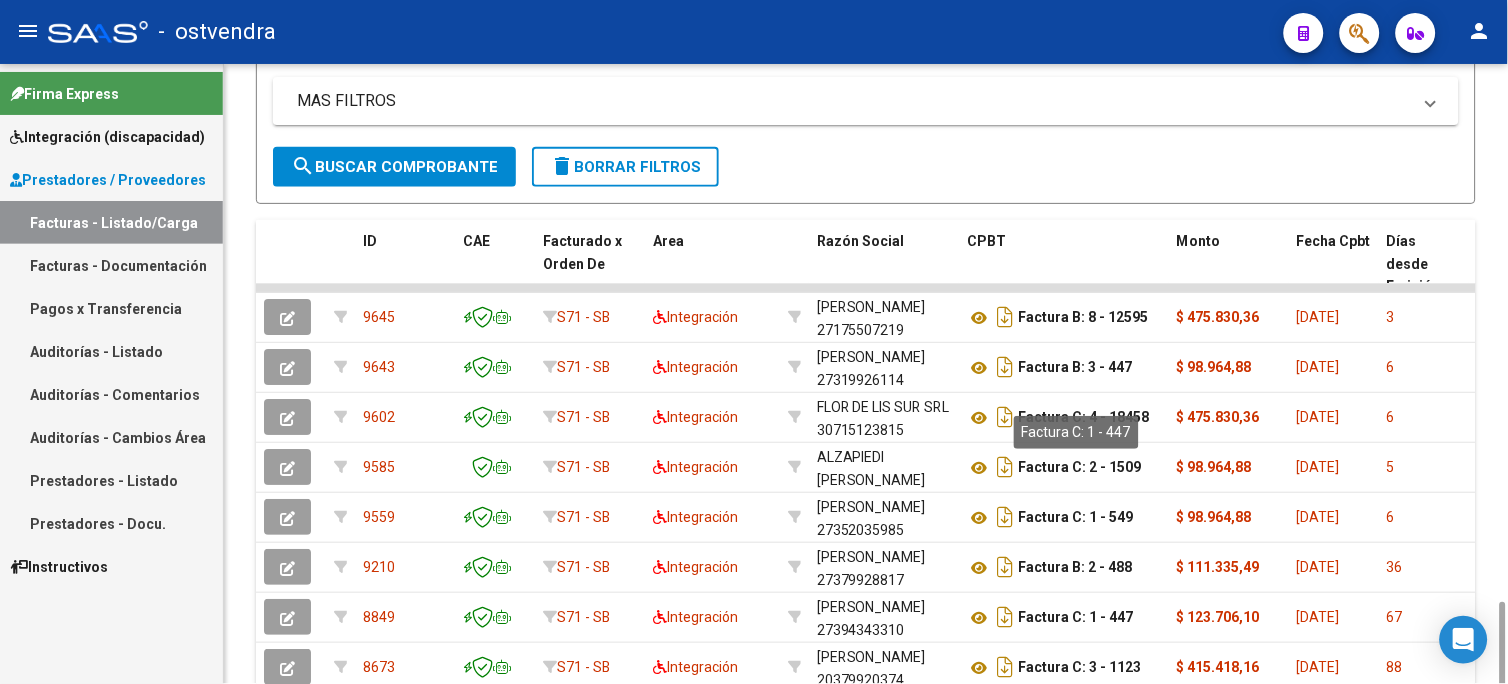 scroll, scrollTop: 666, scrollLeft: 0, axis: vertical 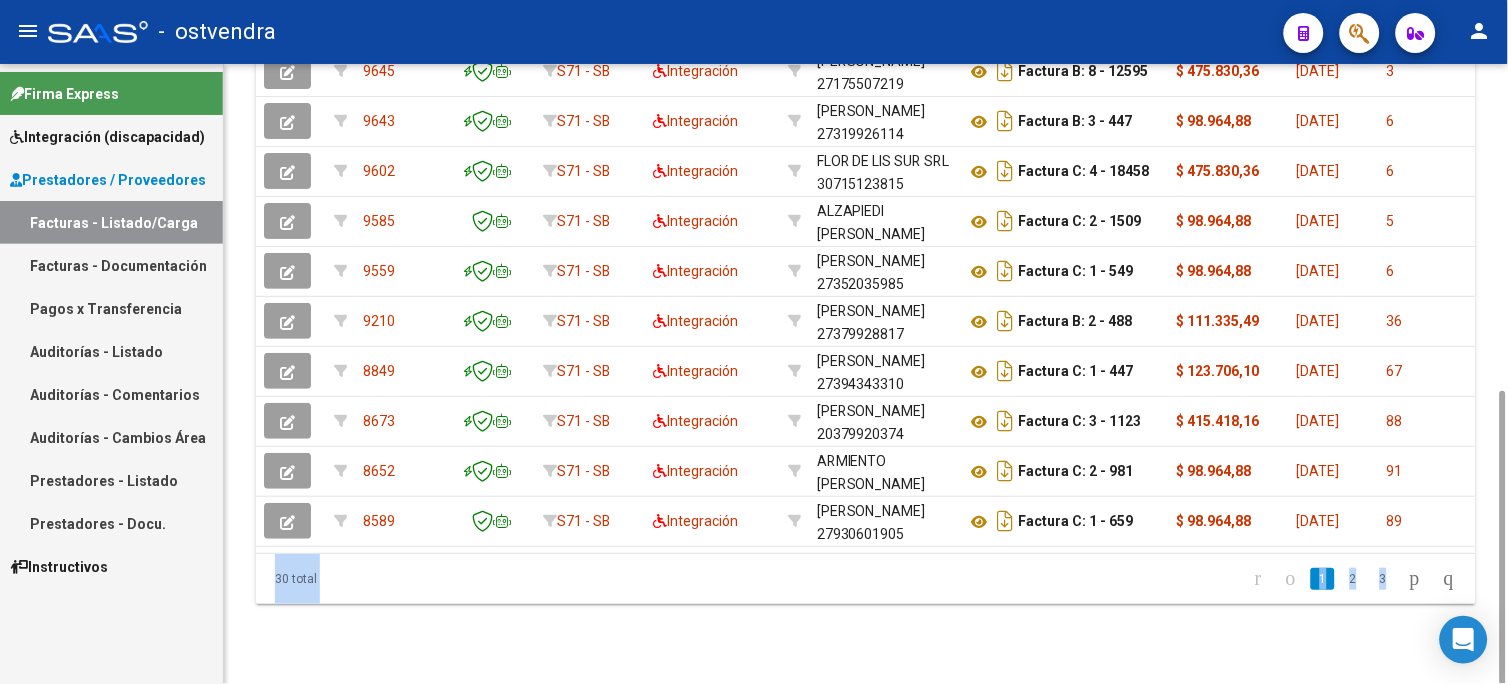drag, startPoint x: 1507, startPoint y: 428, endPoint x: 1512, endPoint y: 410, distance: 18.681541 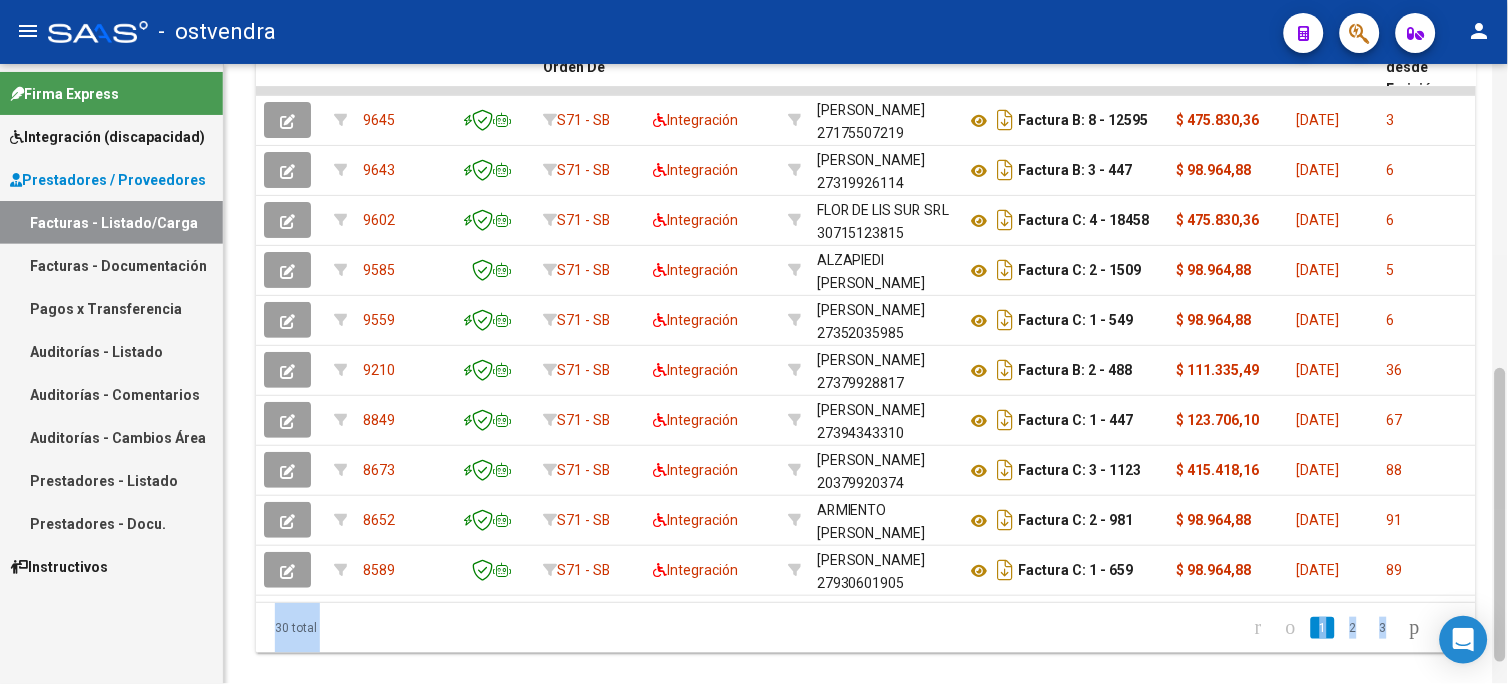 scroll, scrollTop: 638, scrollLeft: 0, axis: vertical 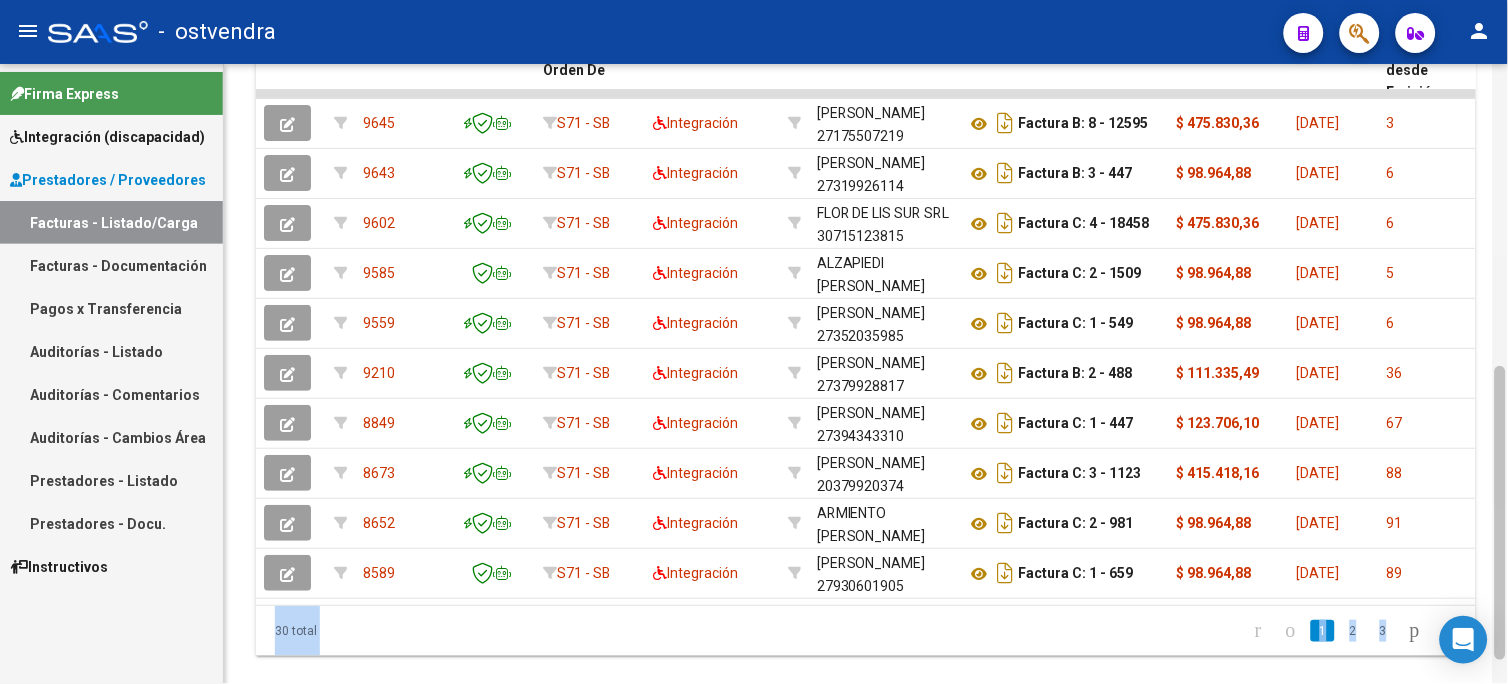 drag, startPoint x: 1512, startPoint y: 410, endPoint x: 880, endPoint y: 506, distance: 639.2496 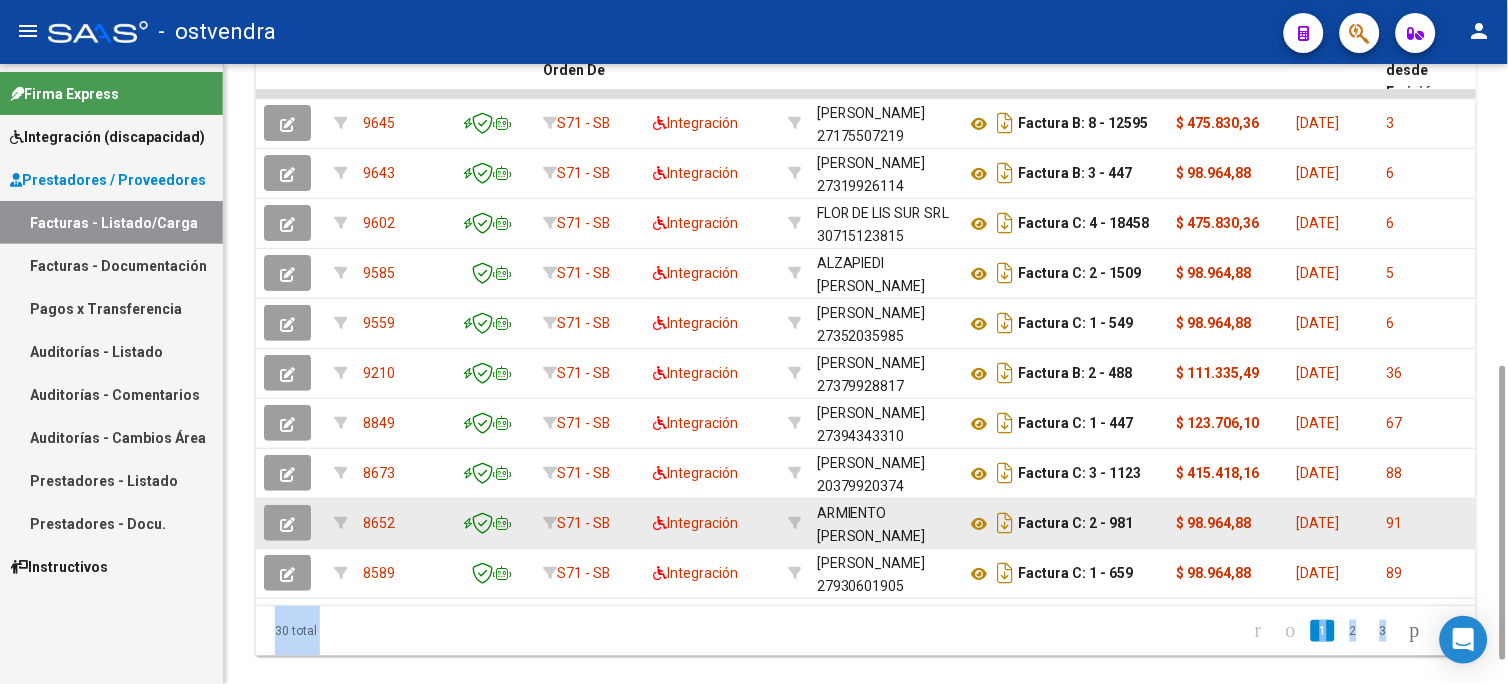 click 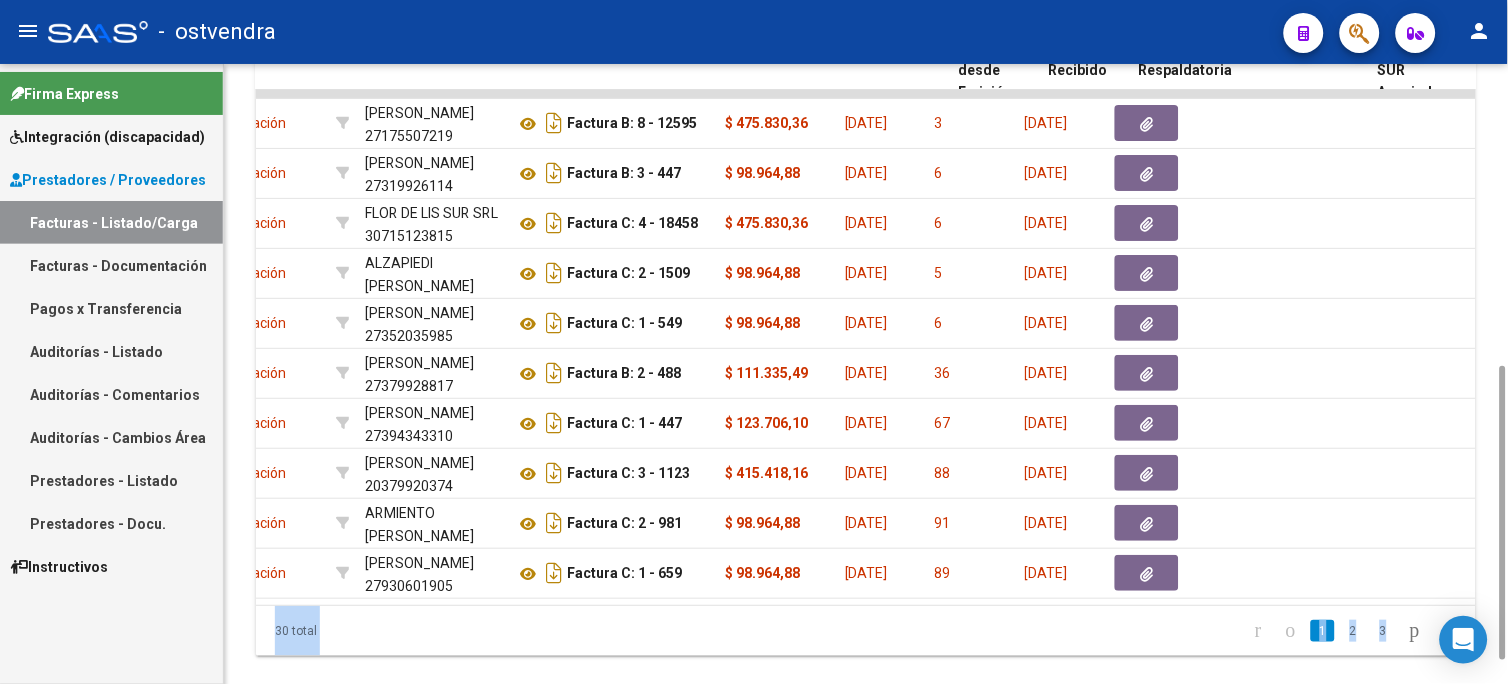 scroll, scrollTop: 0, scrollLeft: 120, axis: horizontal 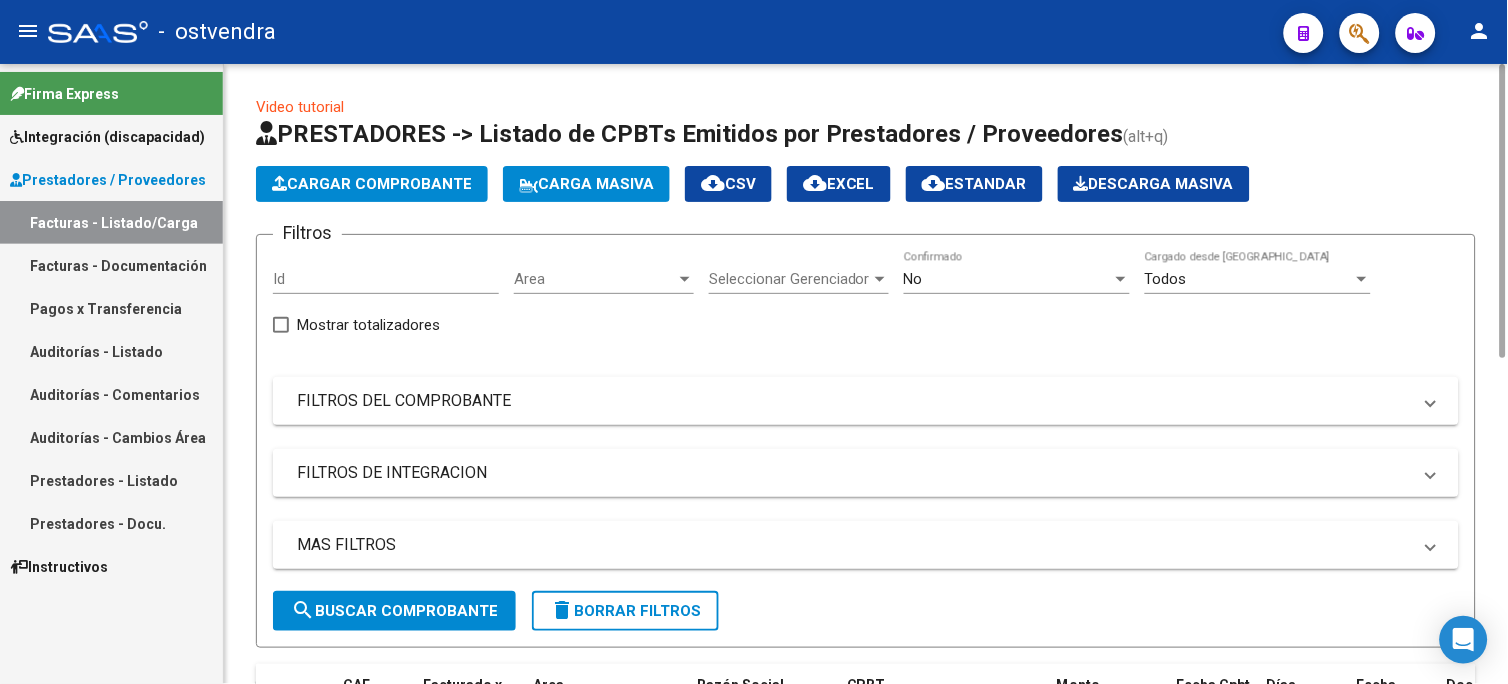 click on "No" at bounding box center (1008, 279) 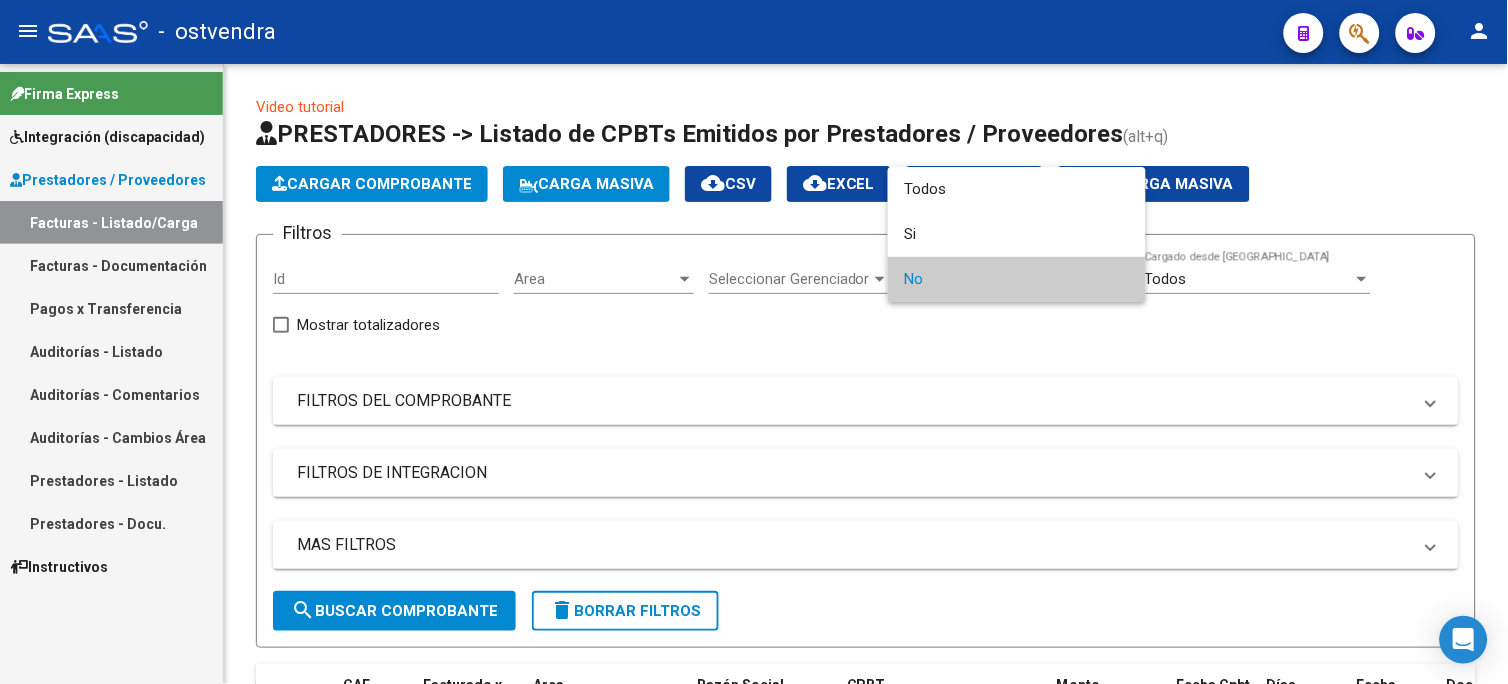 click at bounding box center (754, 342) 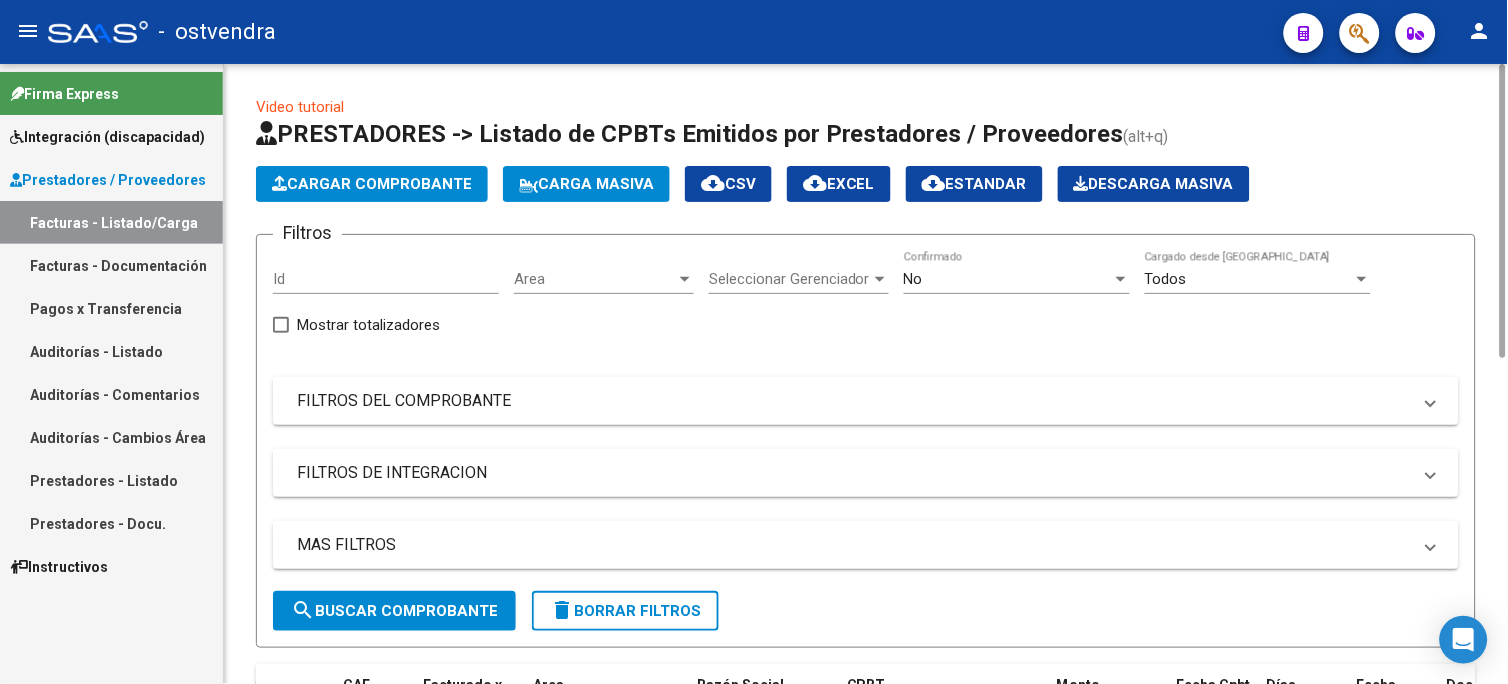 click on "delete  Borrar Filtros" 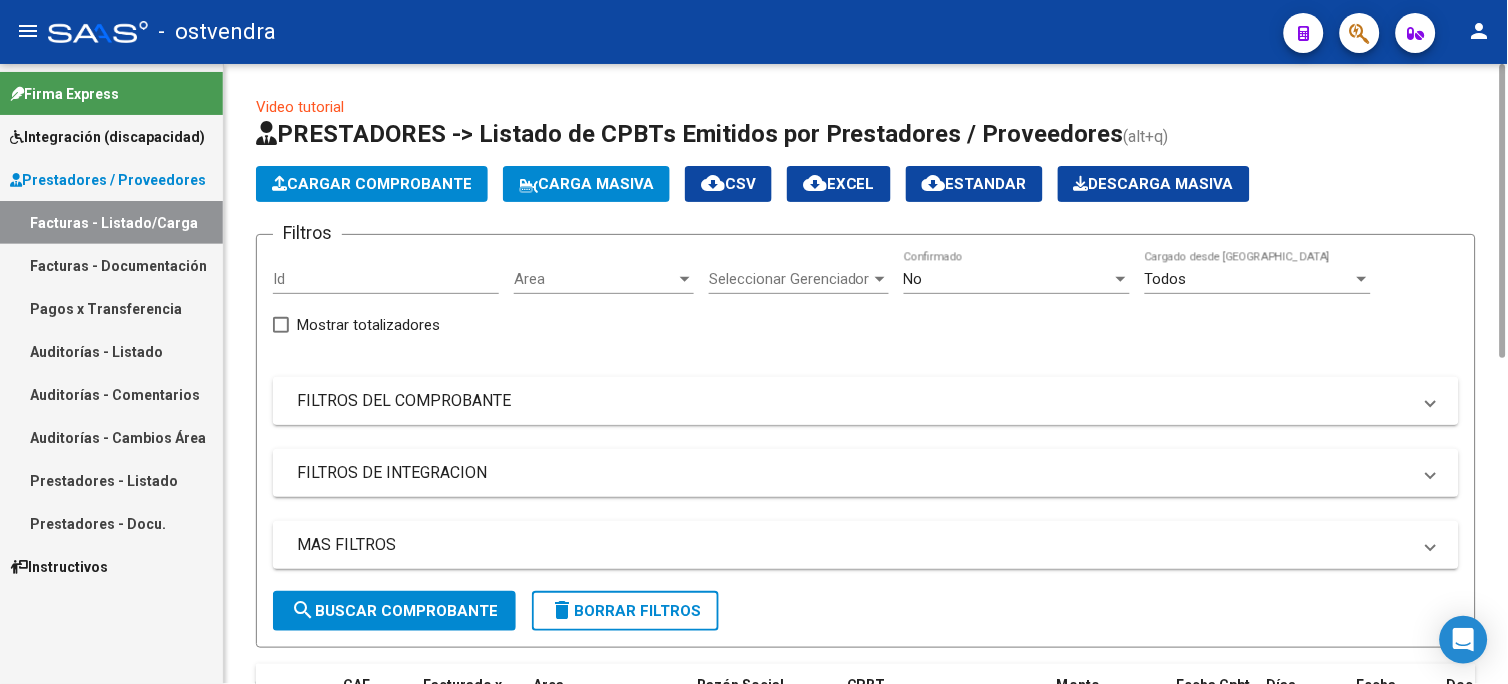 click on "FILTROS DEL COMPROBANTE" at bounding box center (854, 401) 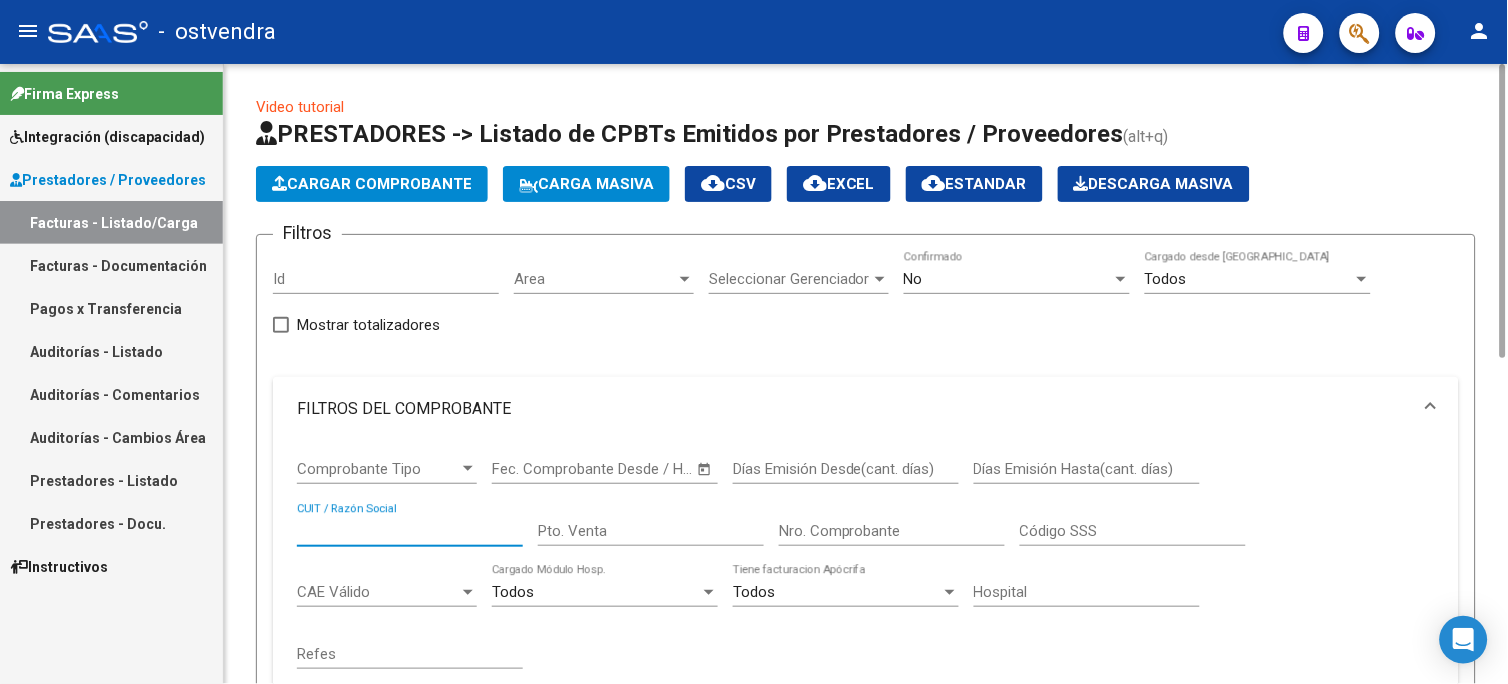 click on "CUIT / Razón Social" at bounding box center (410, 531) 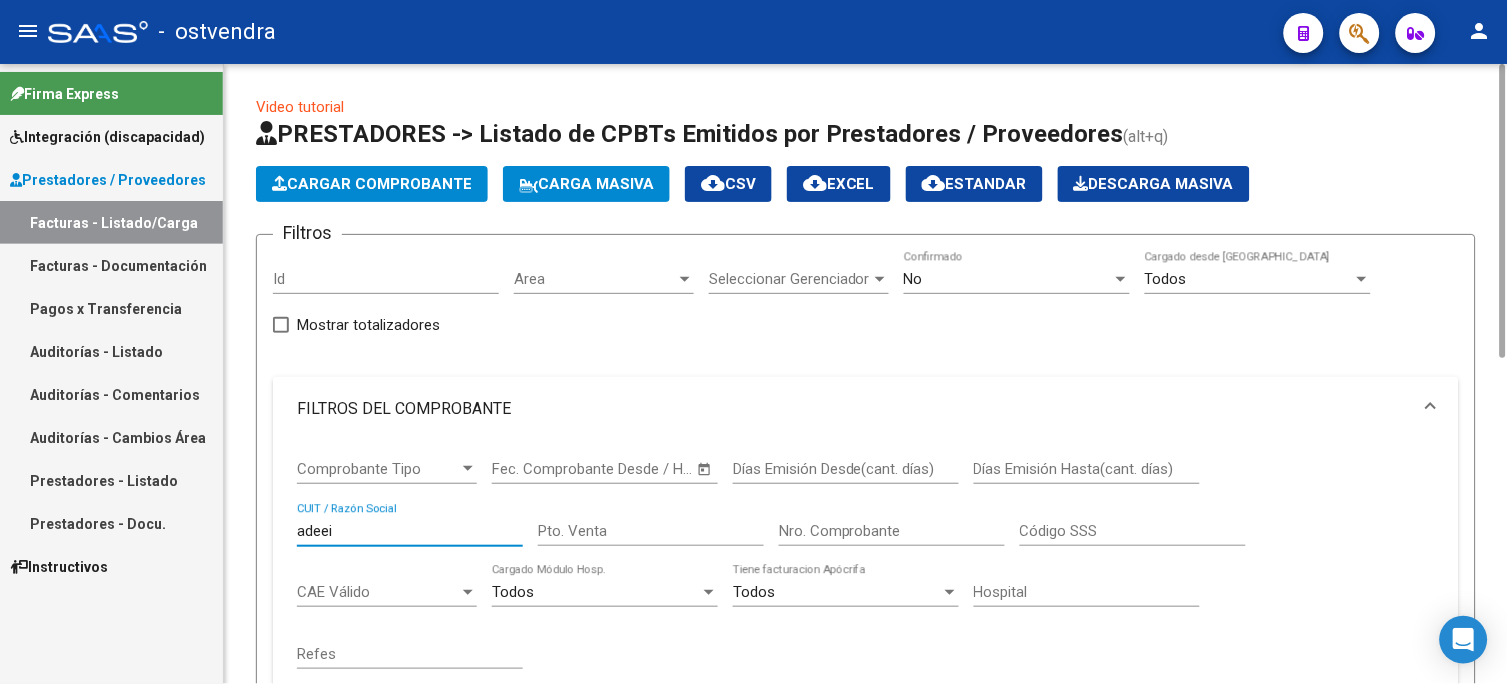 scroll, scrollTop: 0, scrollLeft: 0, axis: both 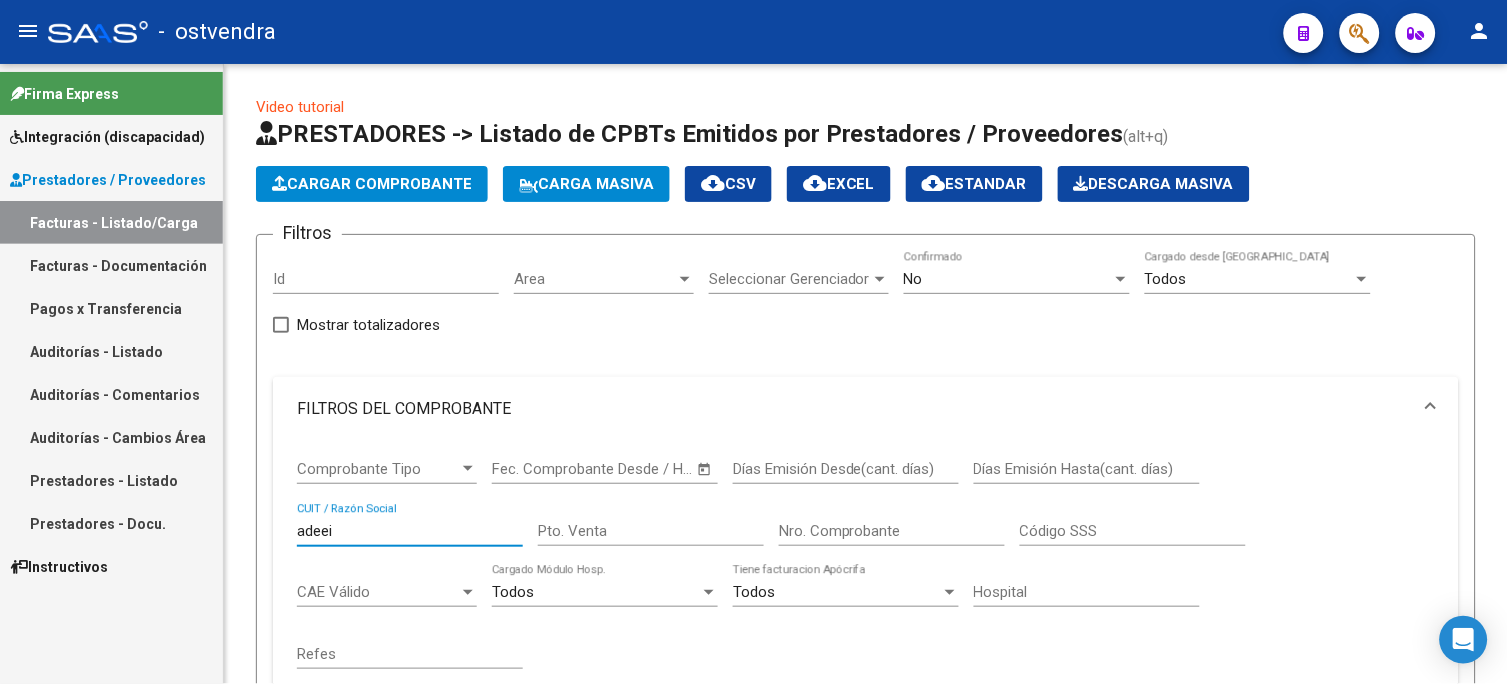drag, startPoint x: 355, startPoint y: 531, endPoint x: 203, endPoint y: 521, distance: 152.3286 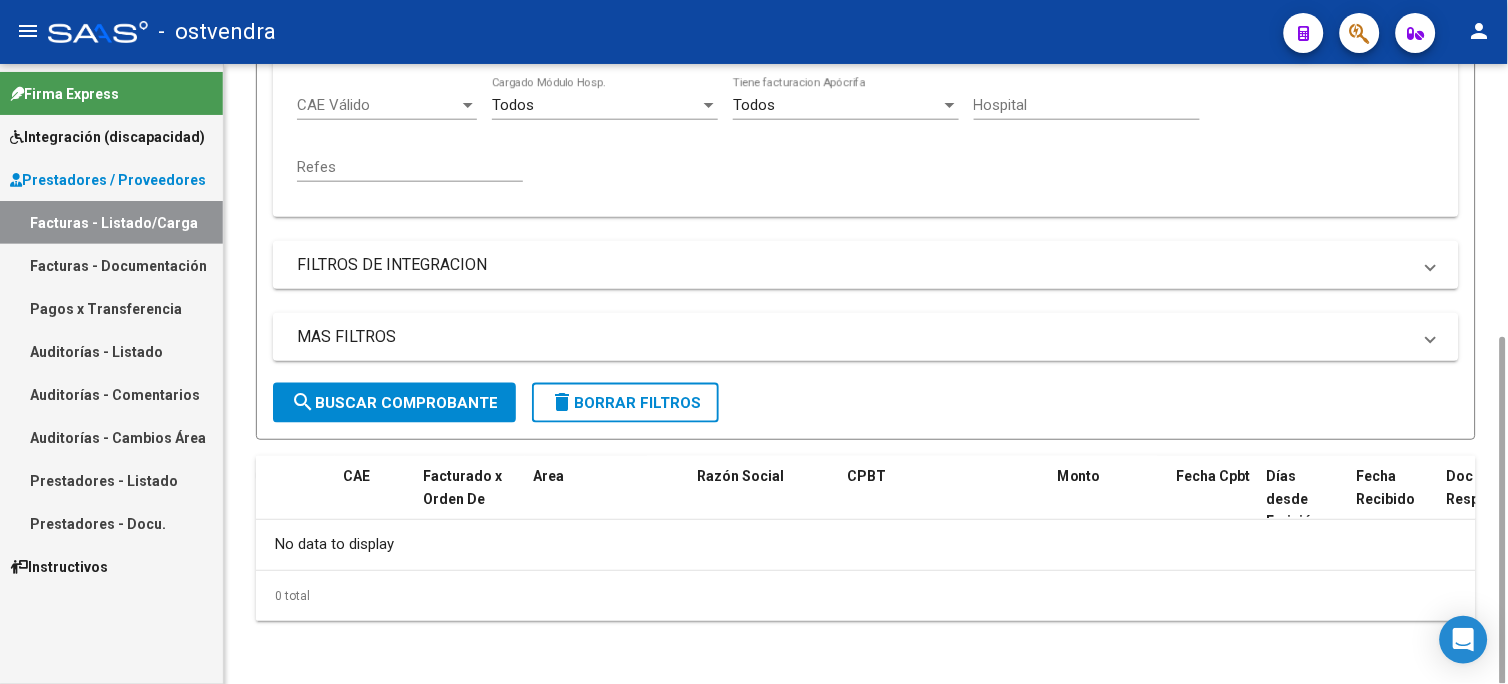 scroll, scrollTop: 0, scrollLeft: 0, axis: both 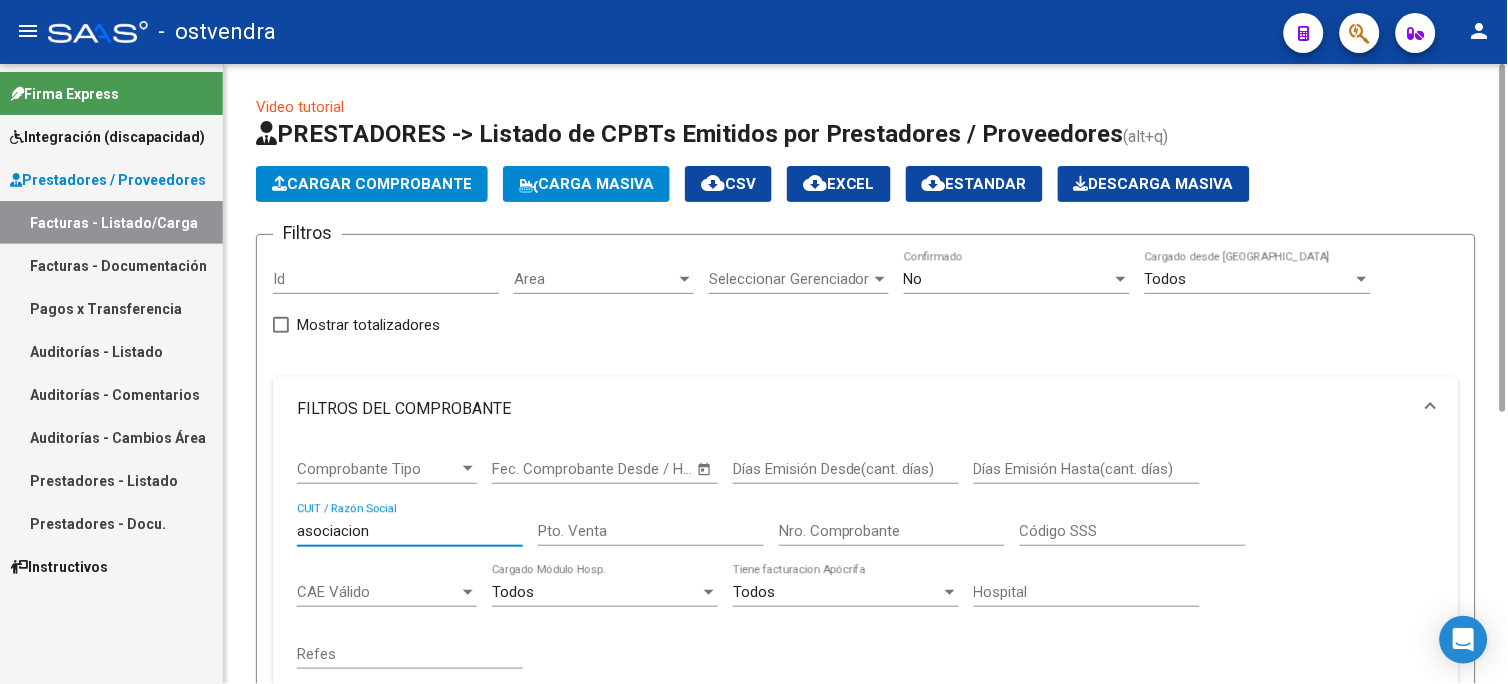 click on "No" at bounding box center [1008, 279] 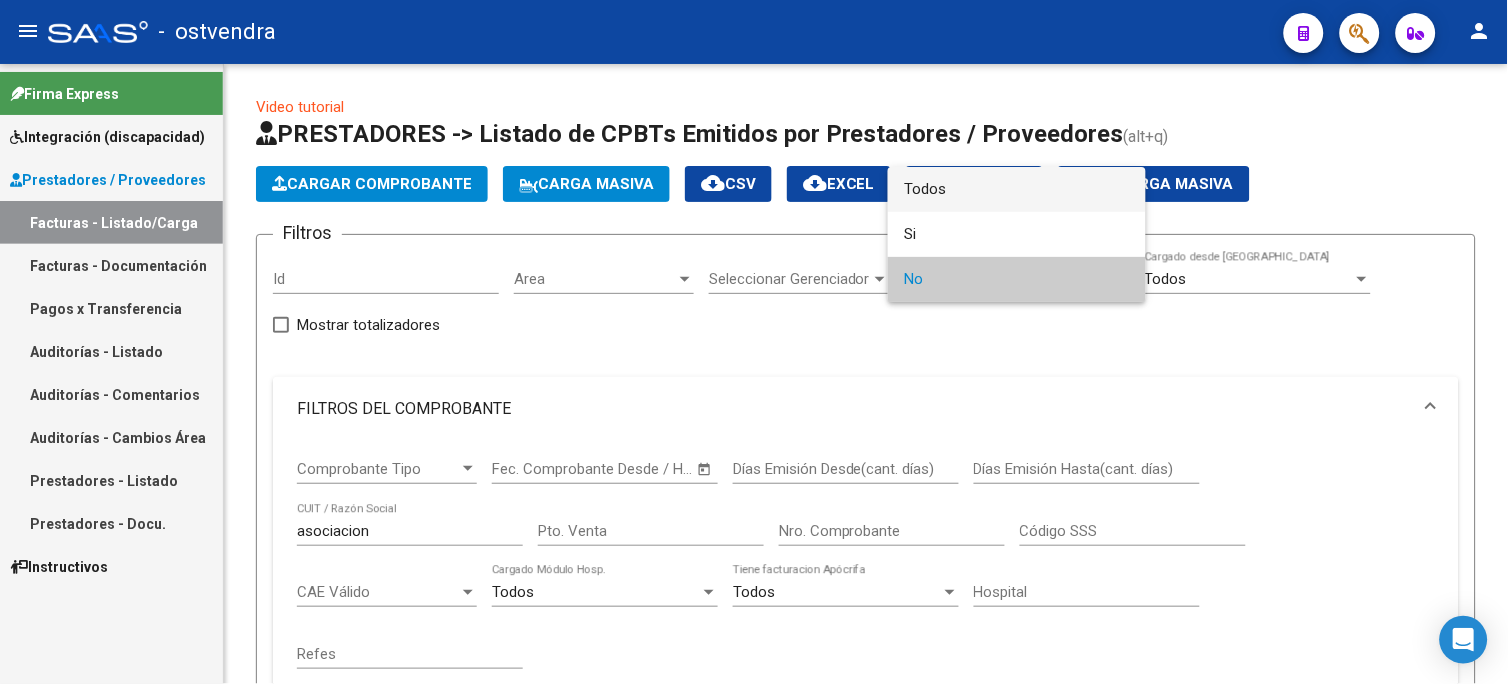 click on "Todos" at bounding box center [1017, 189] 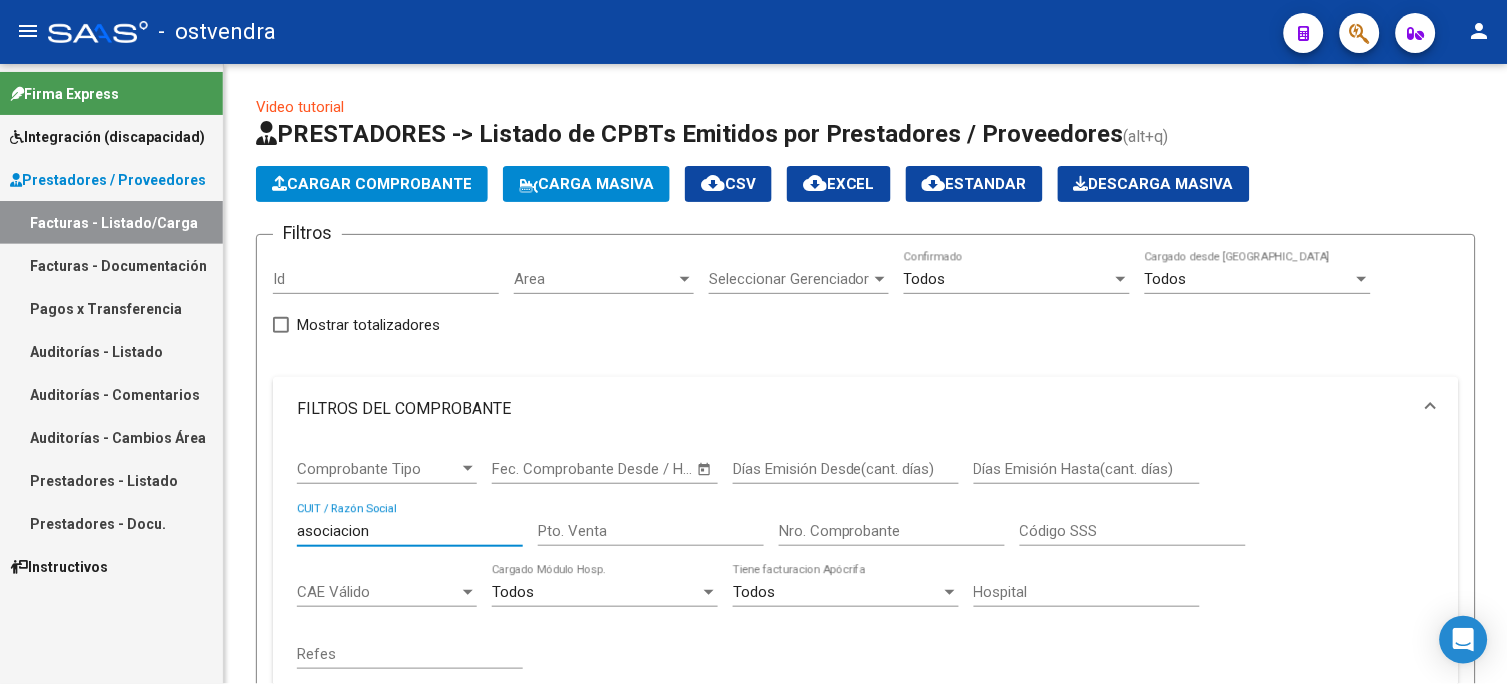 drag, startPoint x: 401, startPoint y: 535, endPoint x: 222, endPoint y: 545, distance: 179.27911 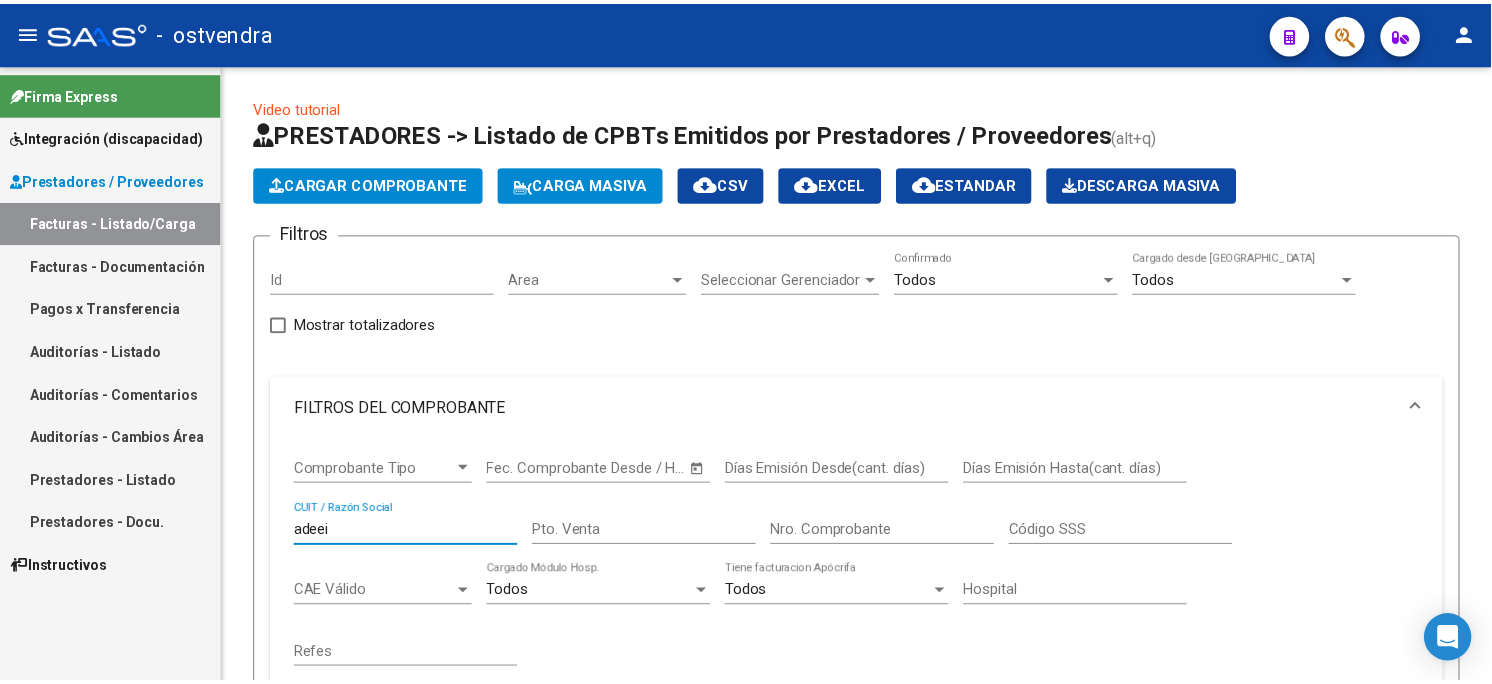 scroll, scrollTop: 443, scrollLeft: 0, axis: vertical 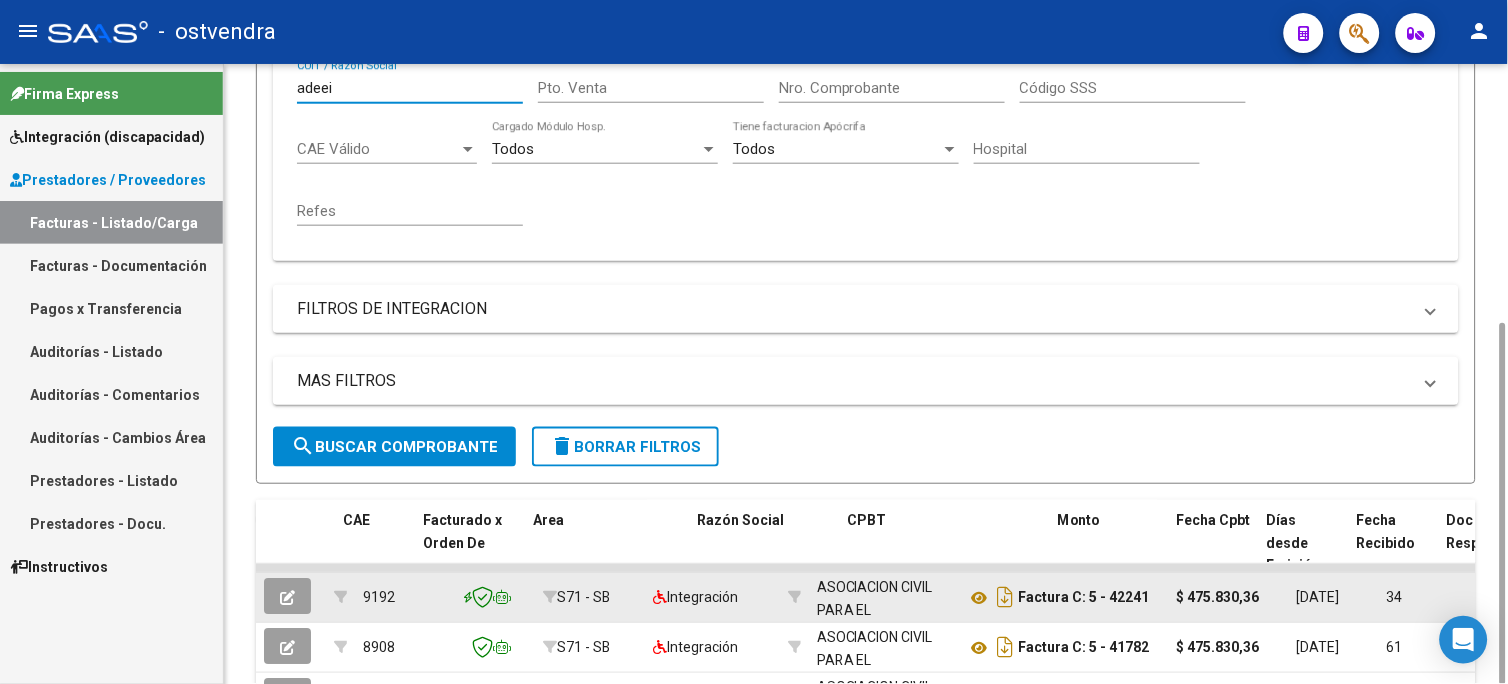 type on "adeei" 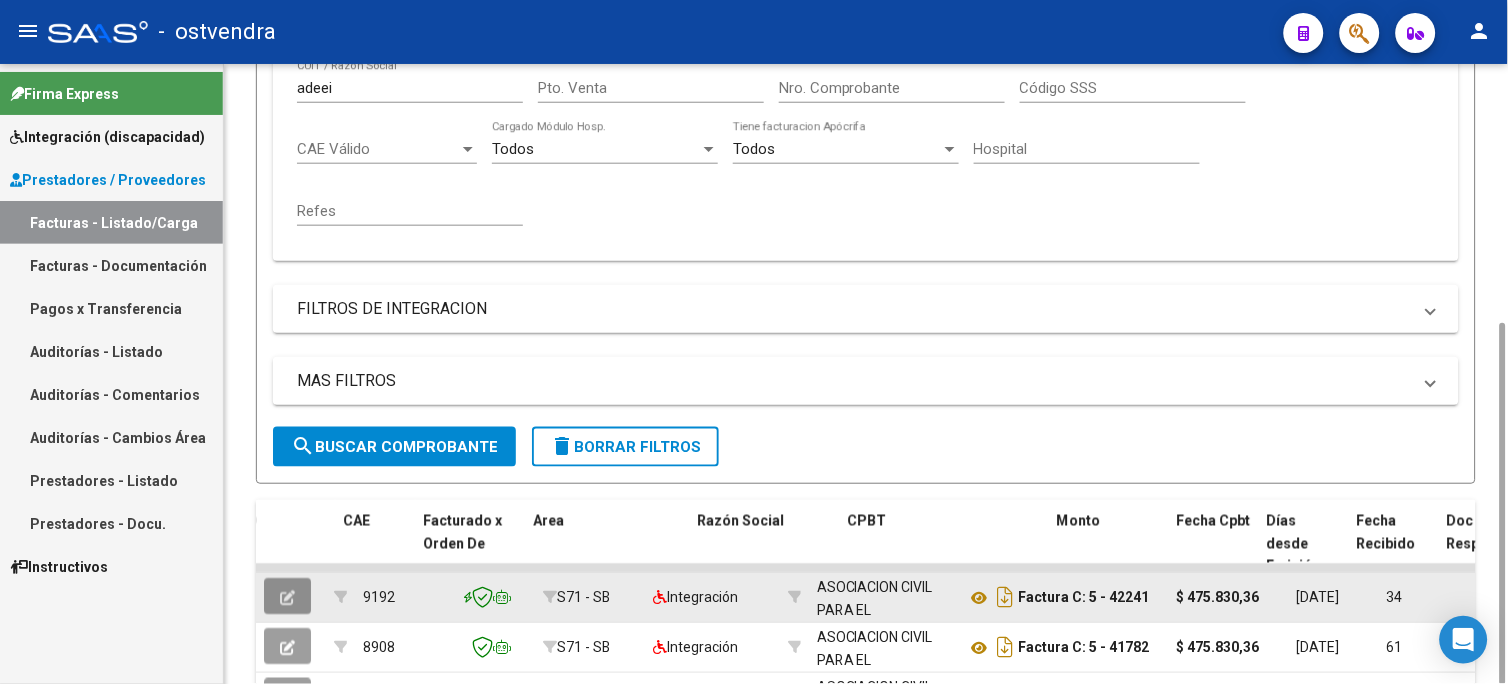 click 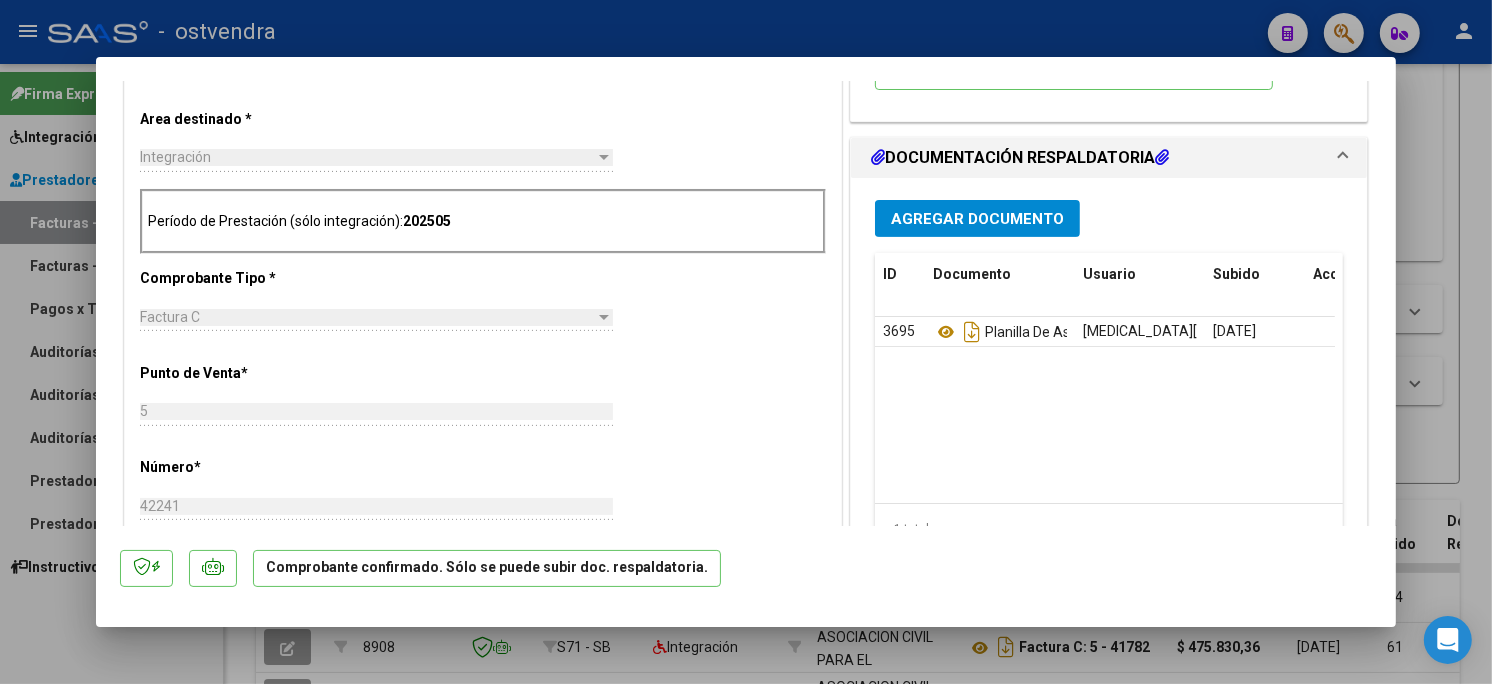 scroll, scrollTop: 666, scrollLeft: 0, axis: vertical 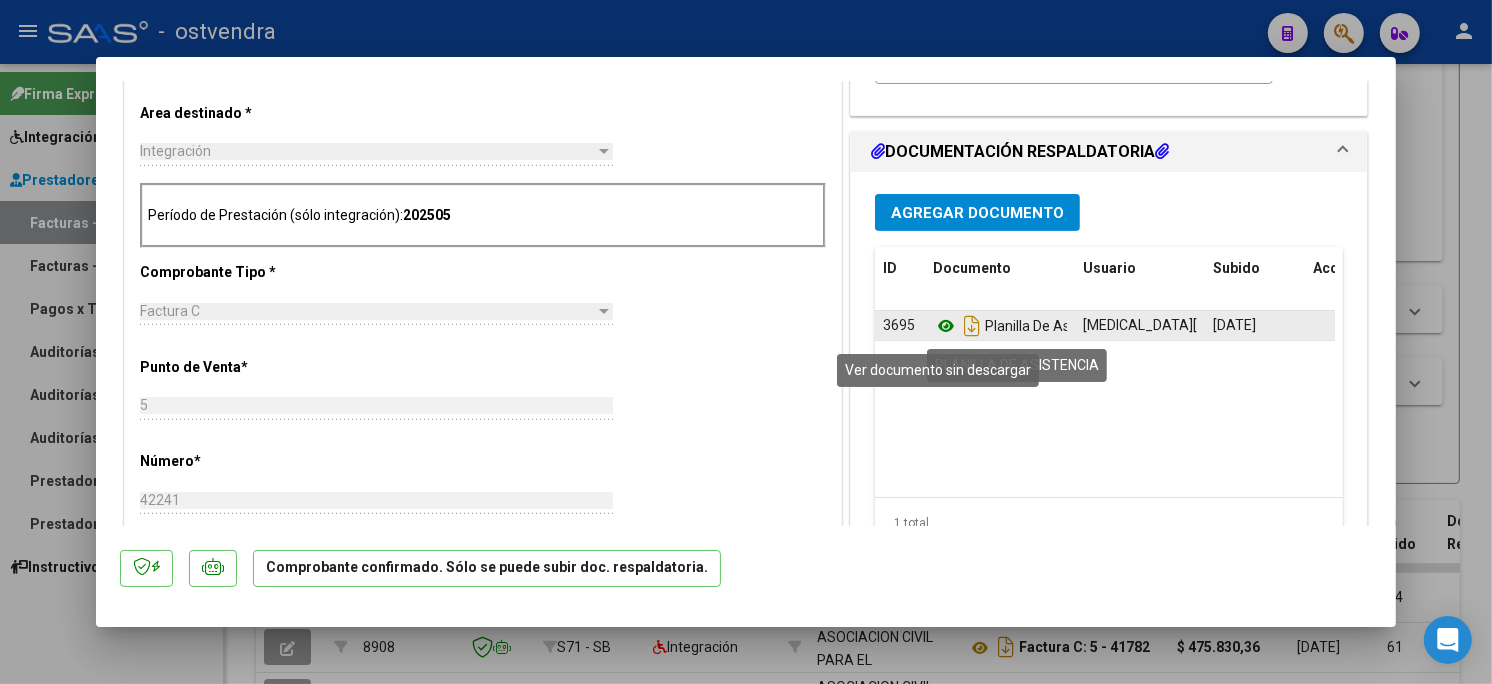 click 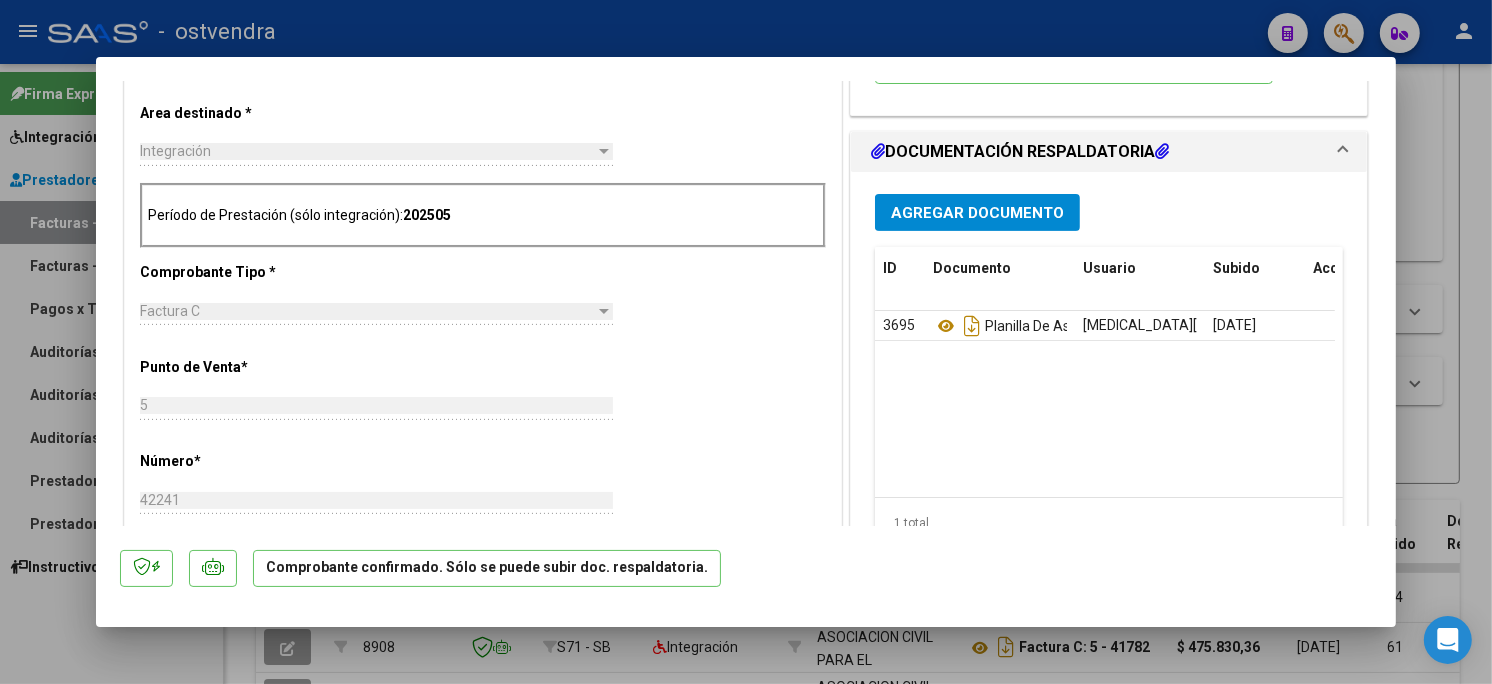 click at bounding box center (746, 342) 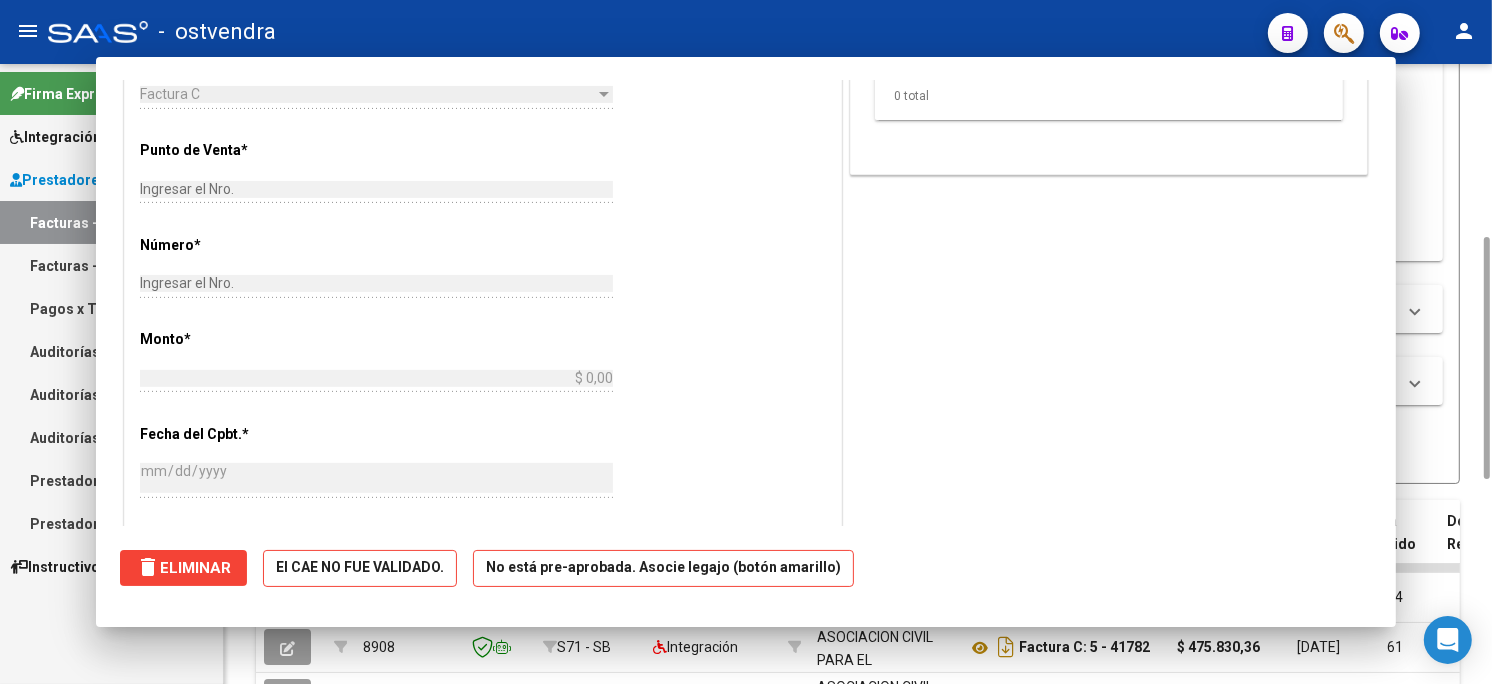 scroll, scrollTop: 0, scrollLeft: 0, axis: both 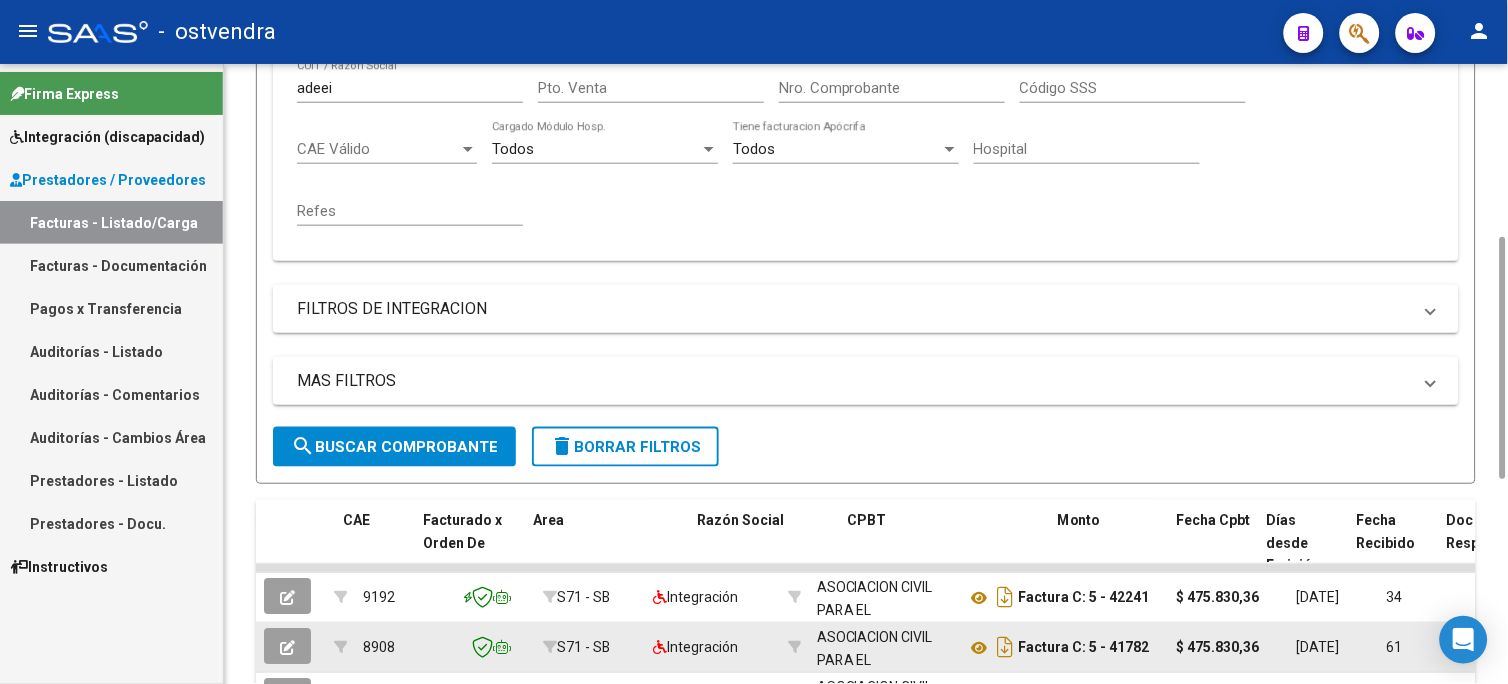 click 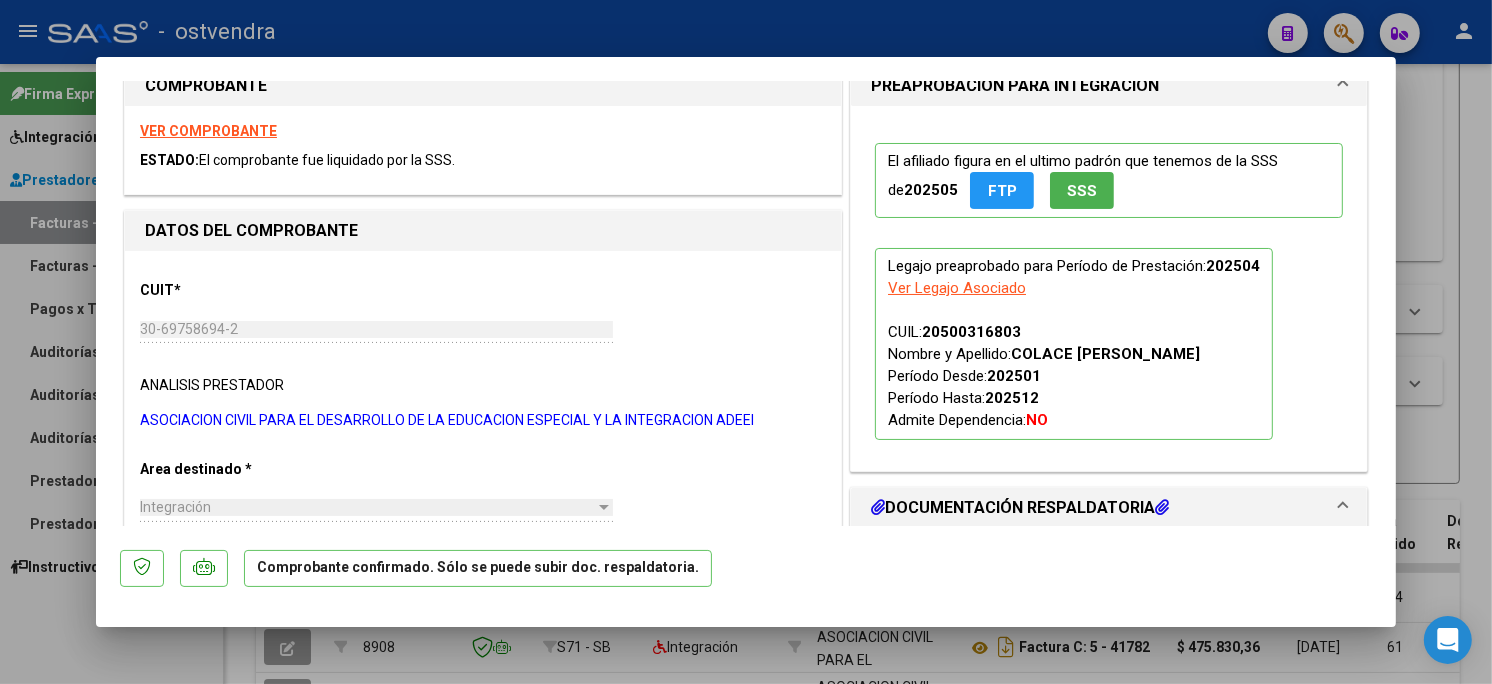 scroll, scrollTop: 333, scrollLeft: 0, axis: vertical 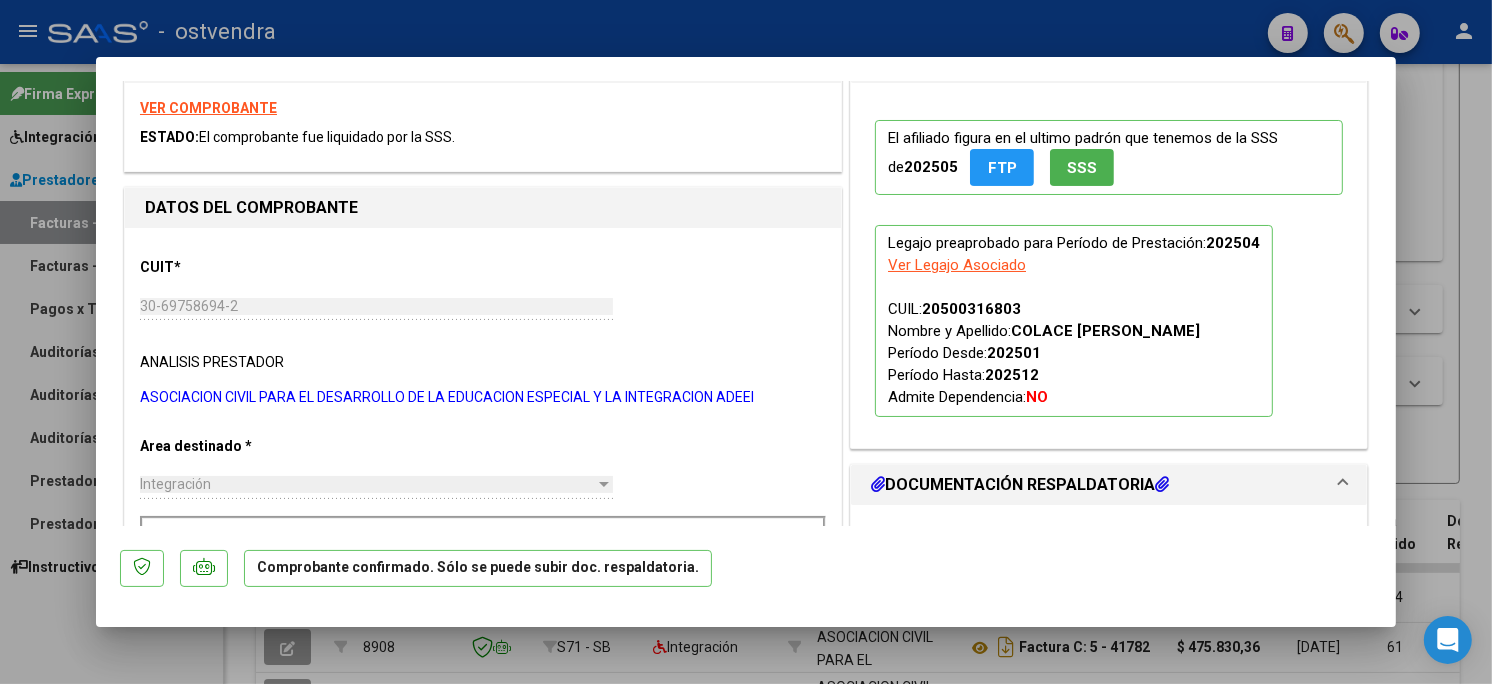 click on "VER COMPROBANTE" at bounding box center [208, 108] 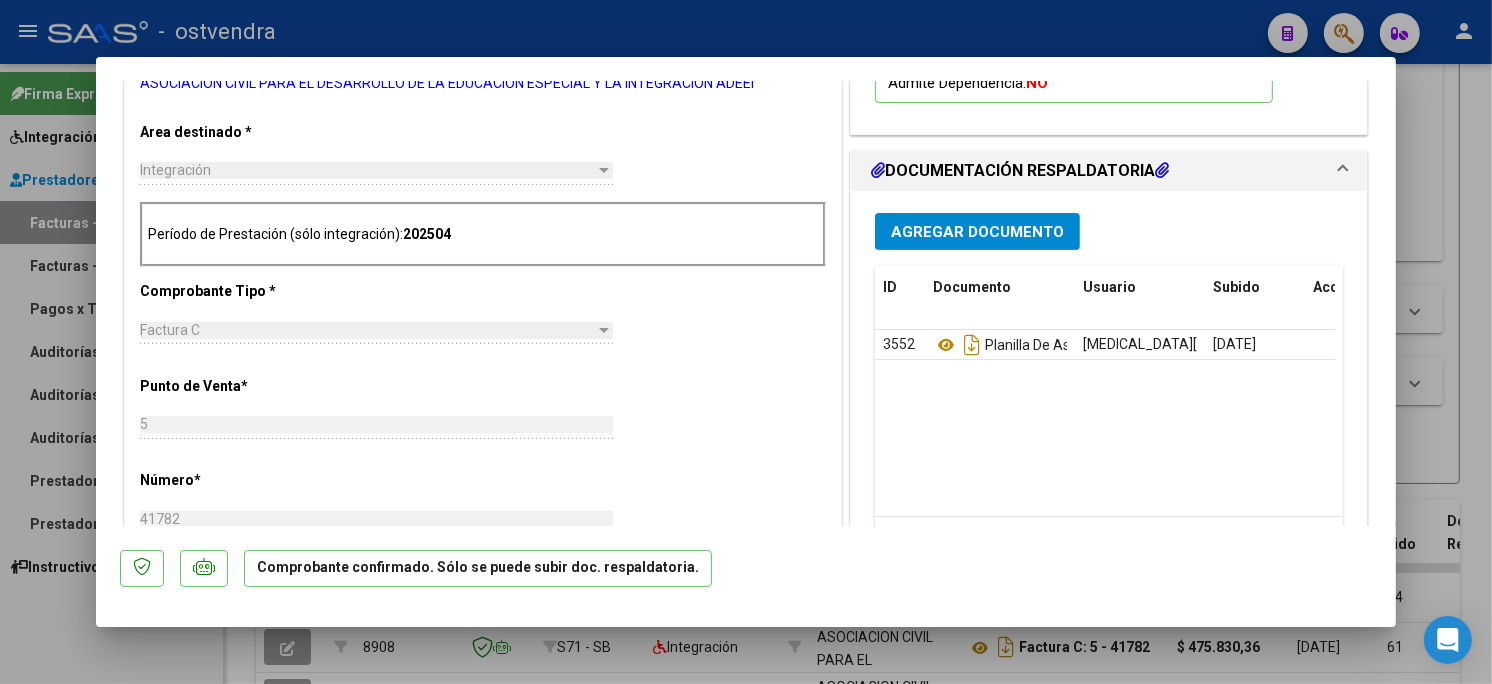scroll, scrollTop: 666, scrollLeft: 0, axis: vertical 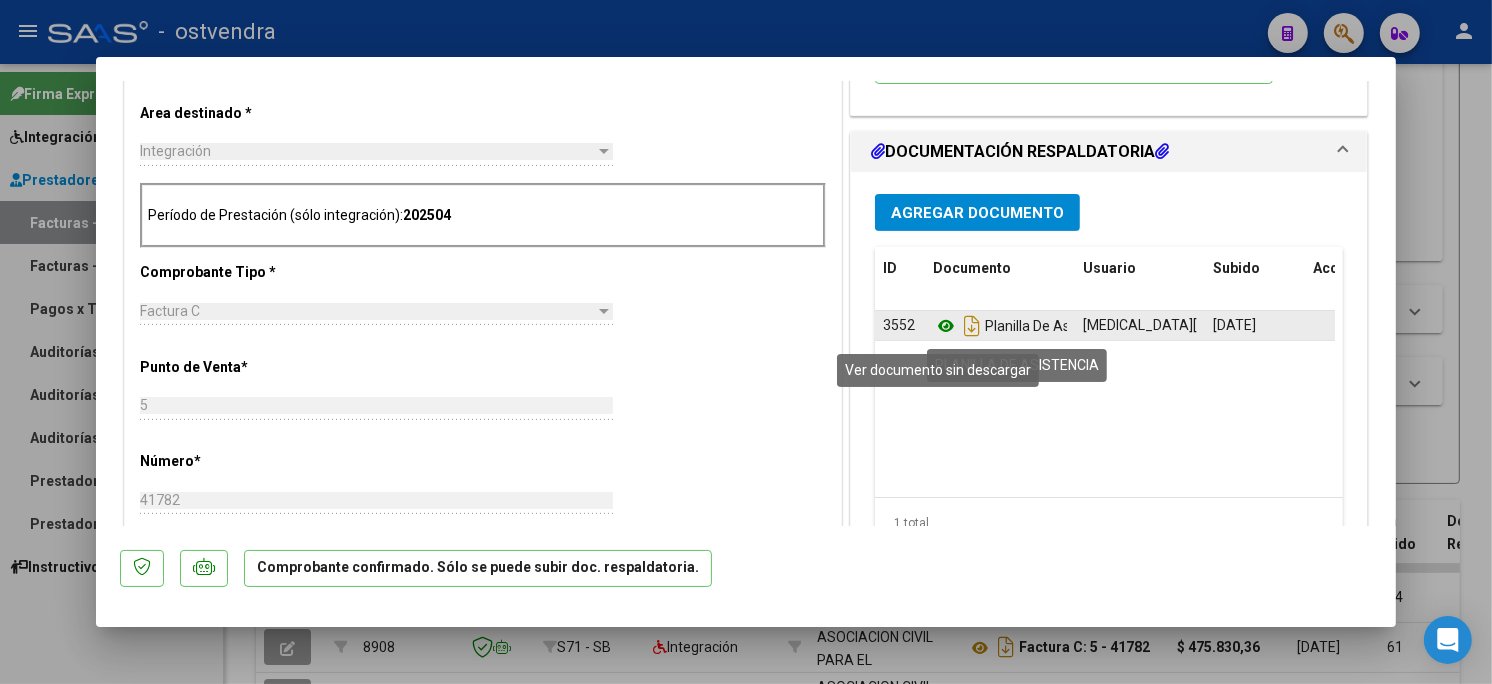 click 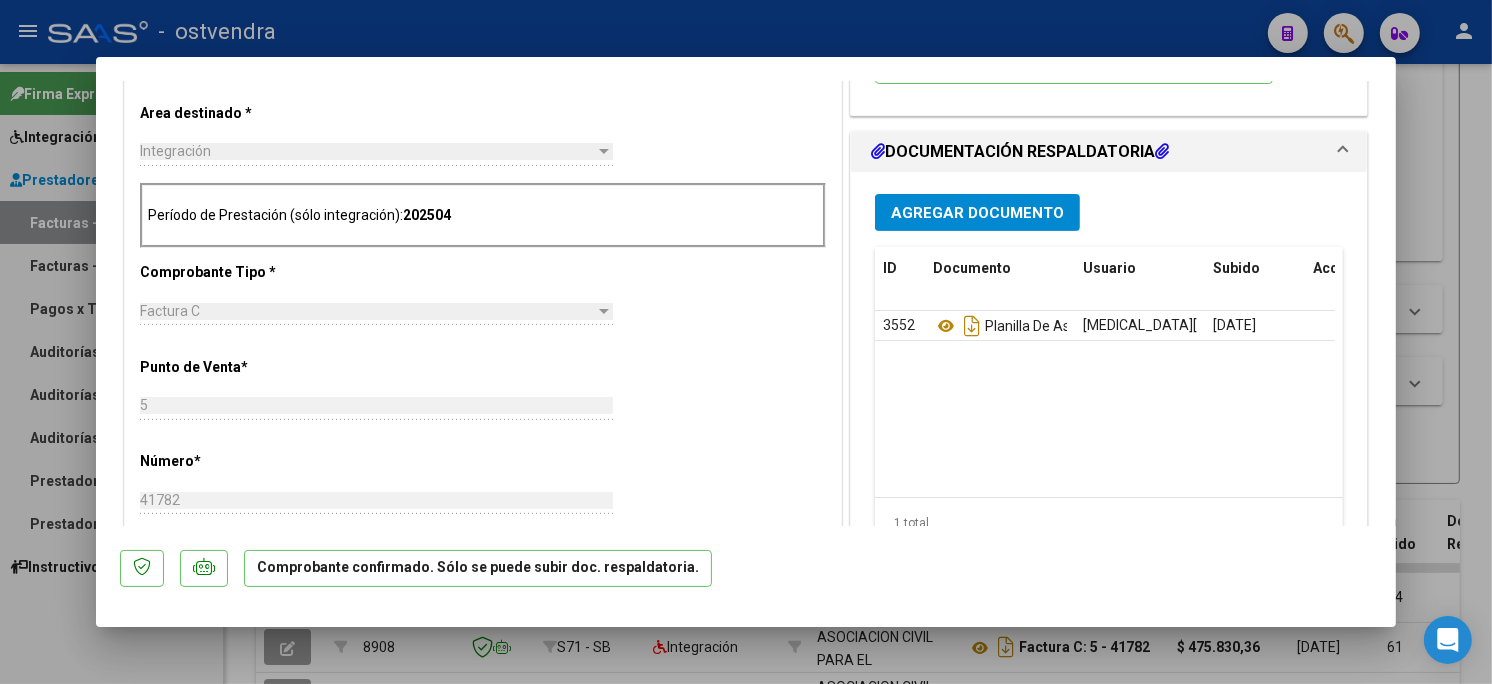 click at bounding box center (746, 342) 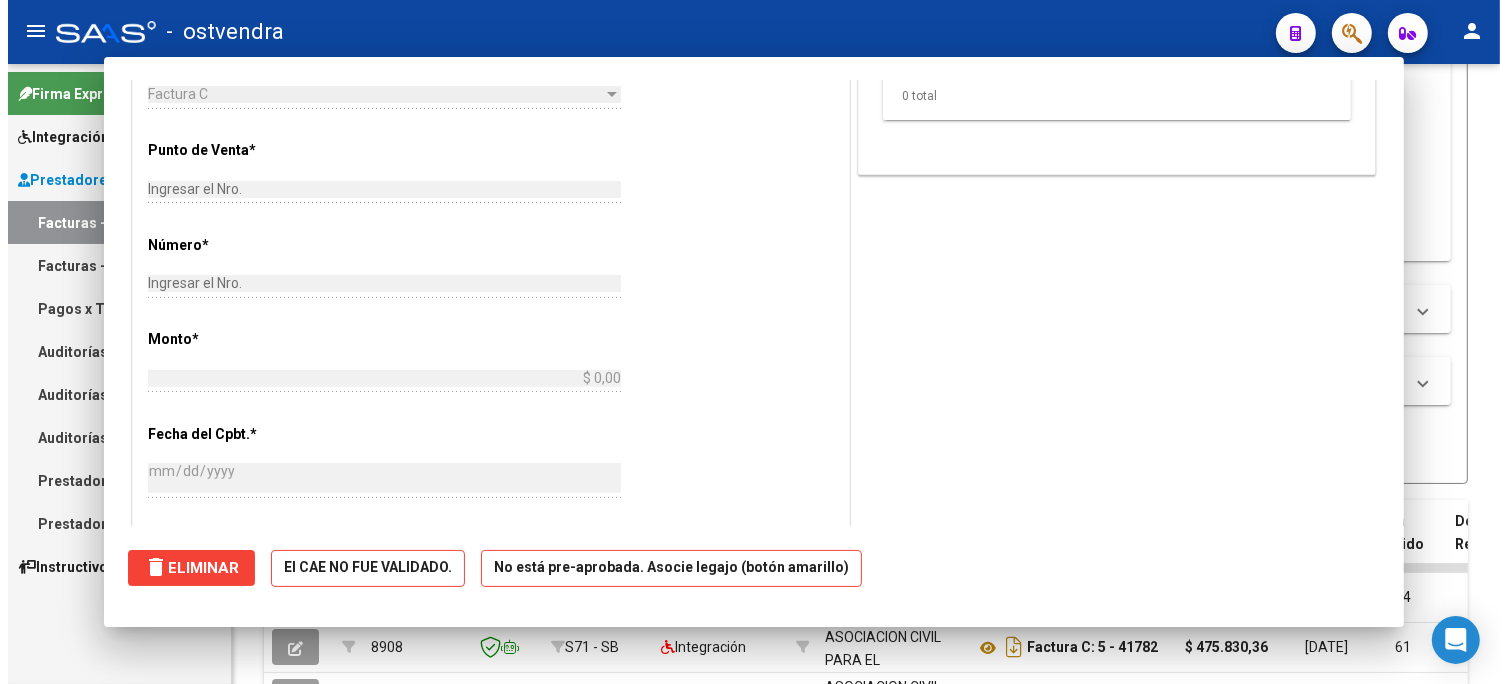 scroll, scrollTop: 383, scrollLeft: 0, axis: vertical 